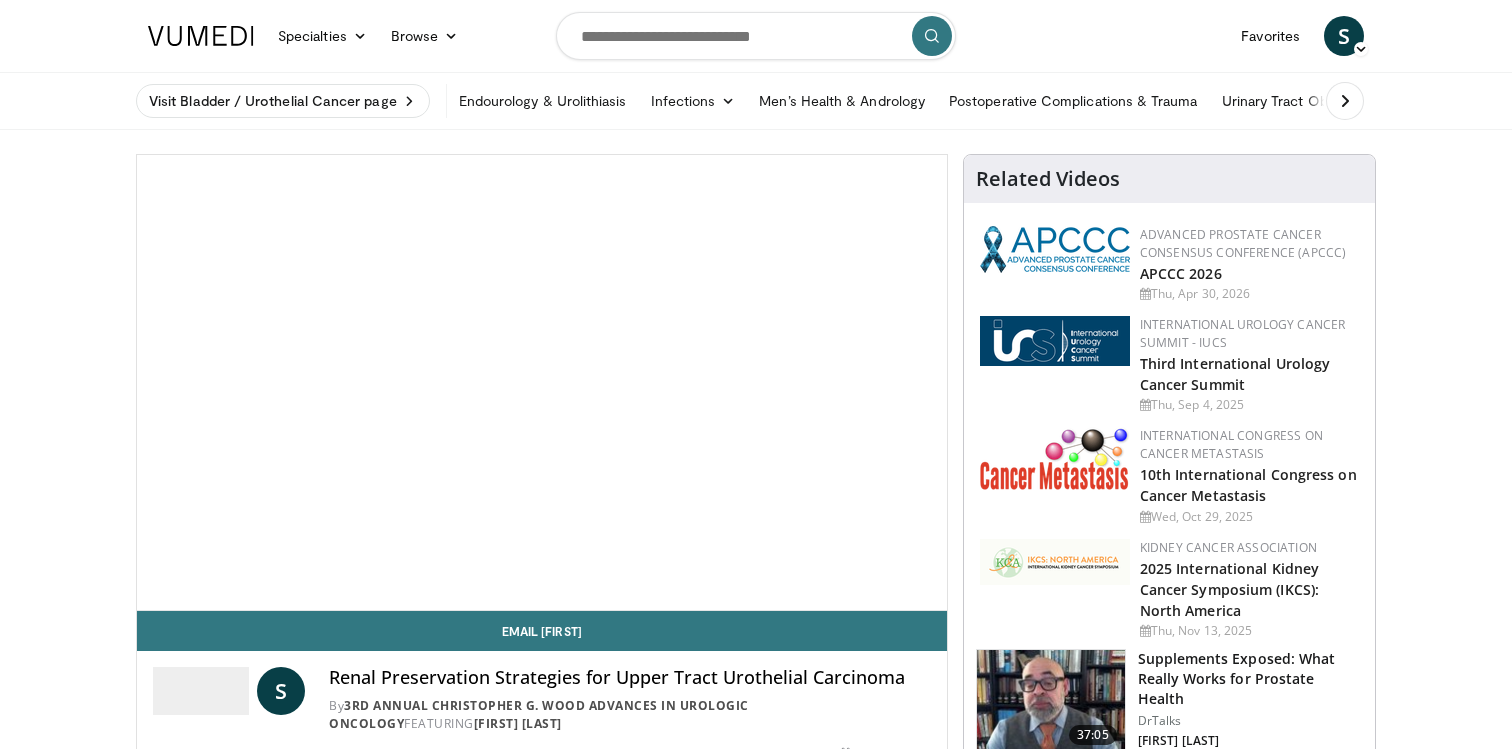 scroll, scrollTop: 0, scrollLeft: 0, axis: both 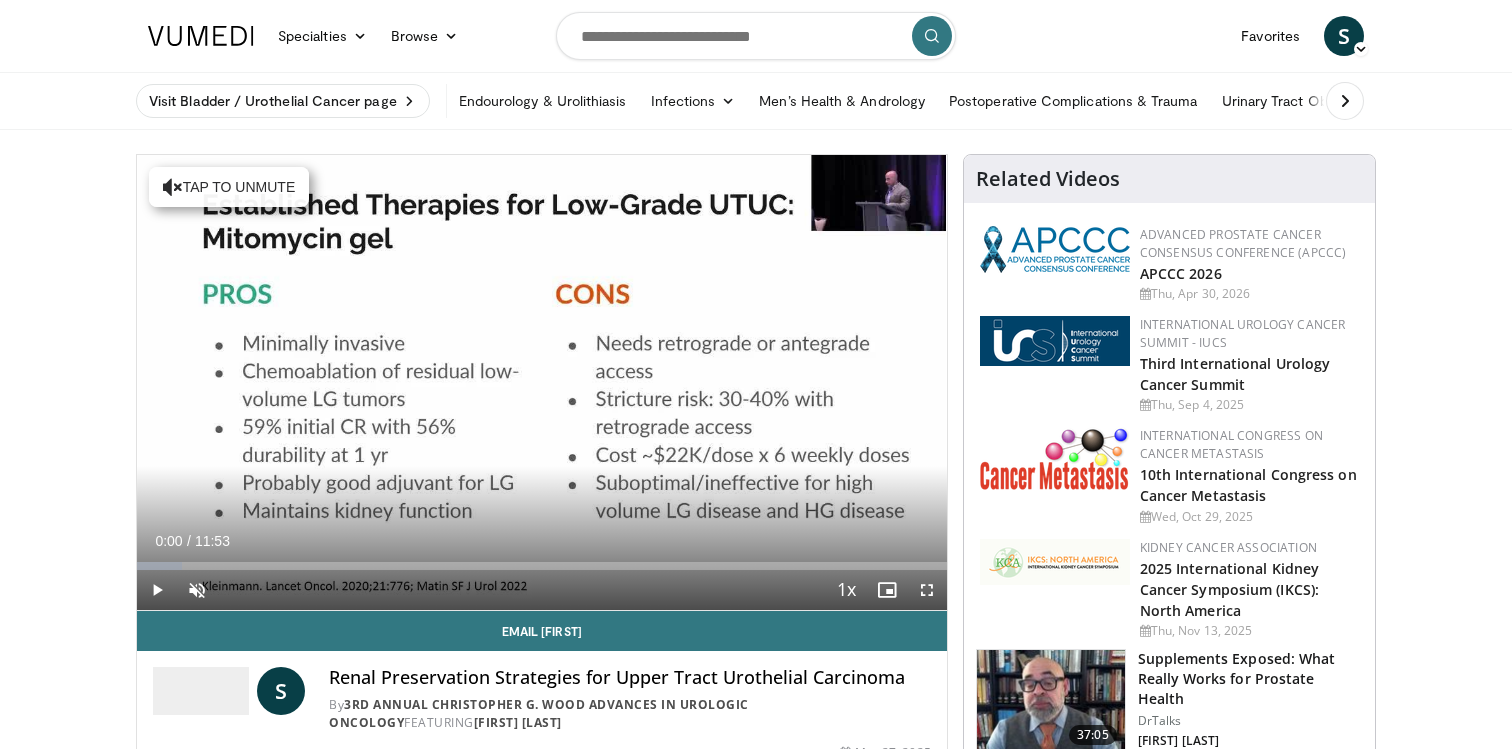 click on "10 seconds
Tap to unmute" at bounding box center (542, 382) 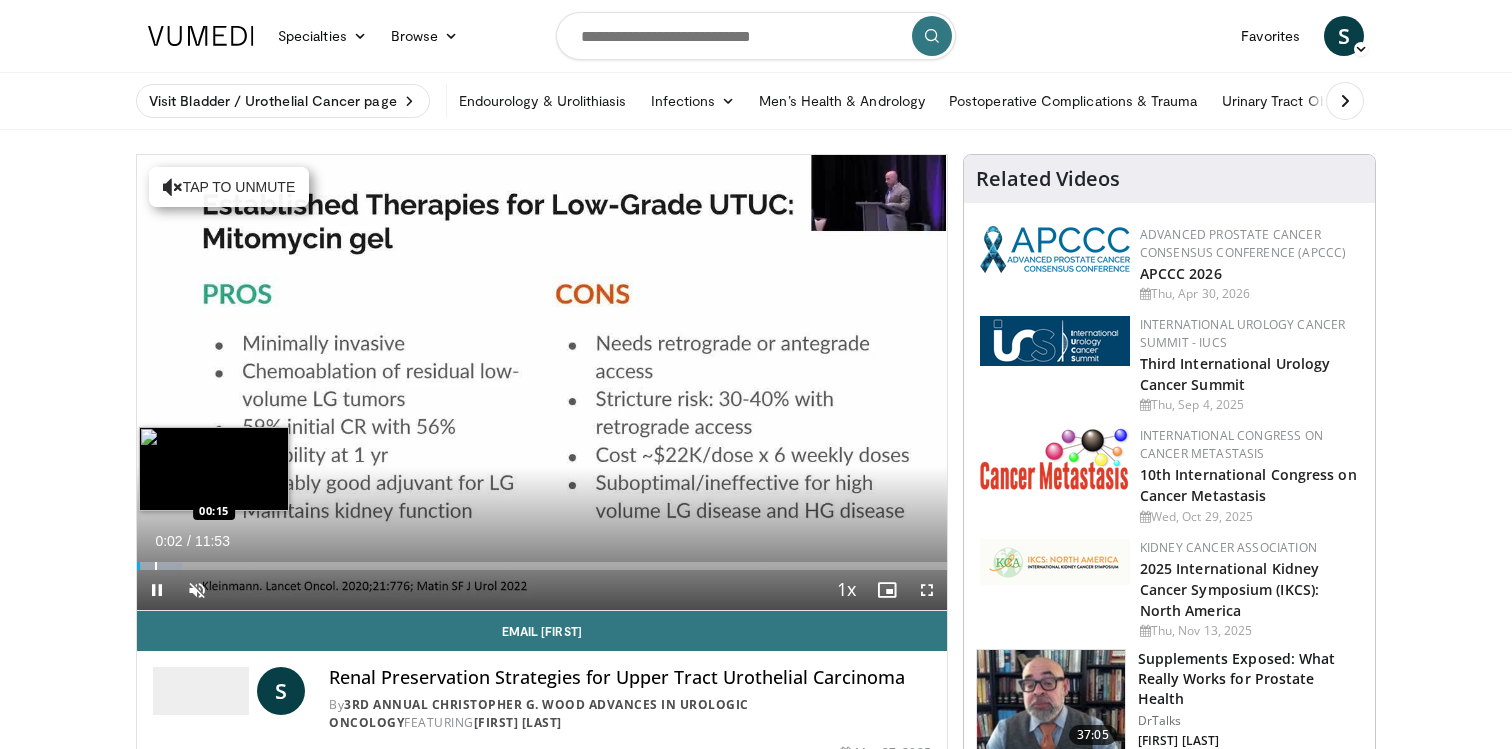 click at bounding box center [156, 566] 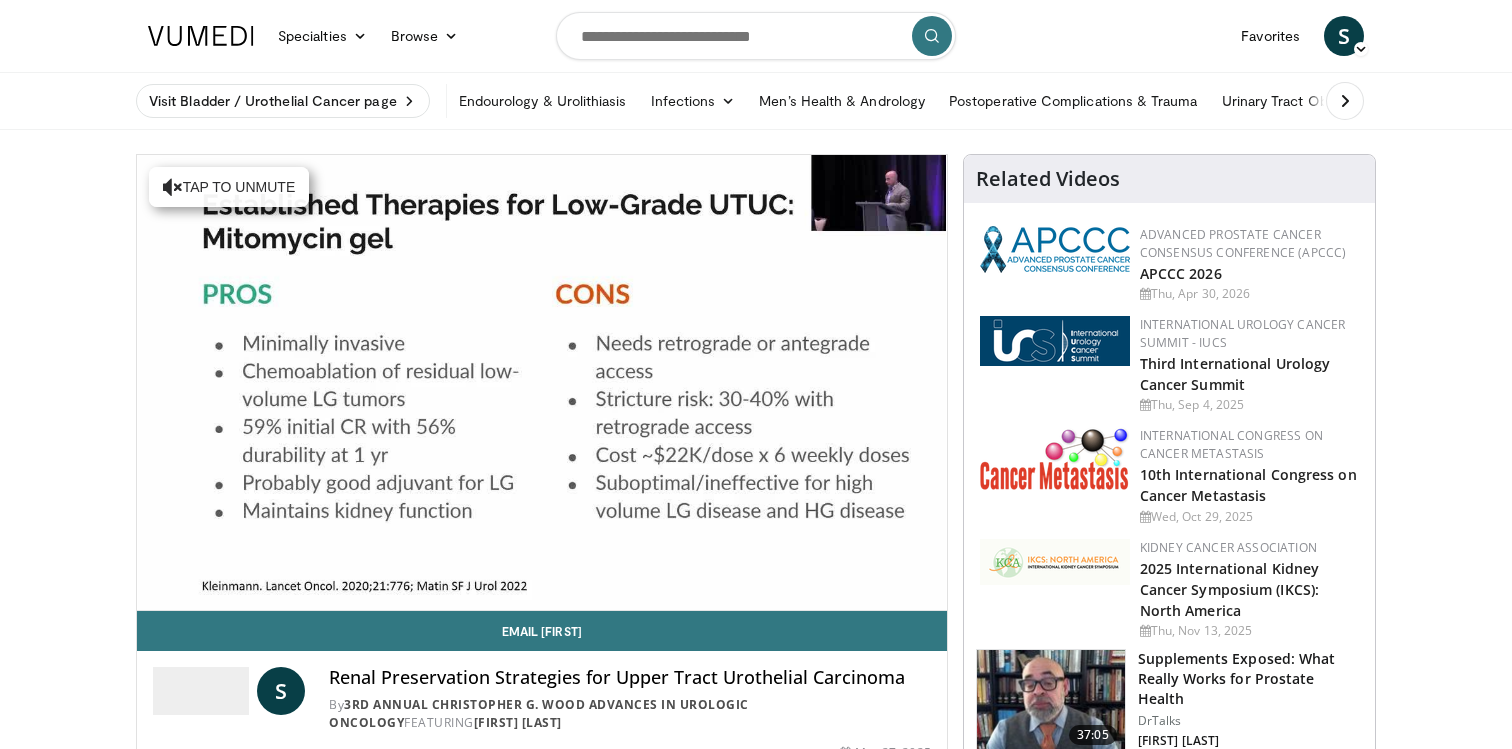 click on "10 seconds
Tap to unmute" at bounding box center (542, 382) 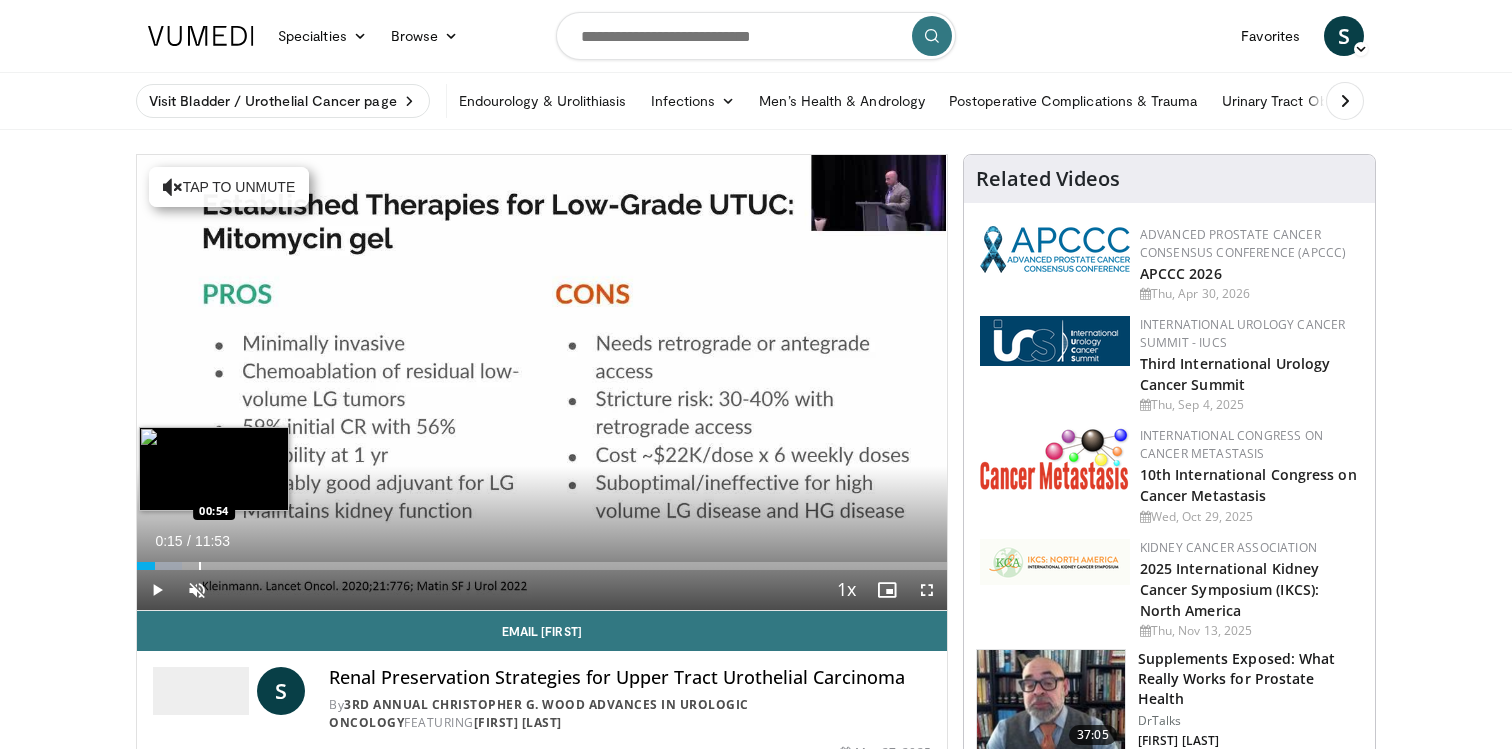 click at bounding box center [200, 566] 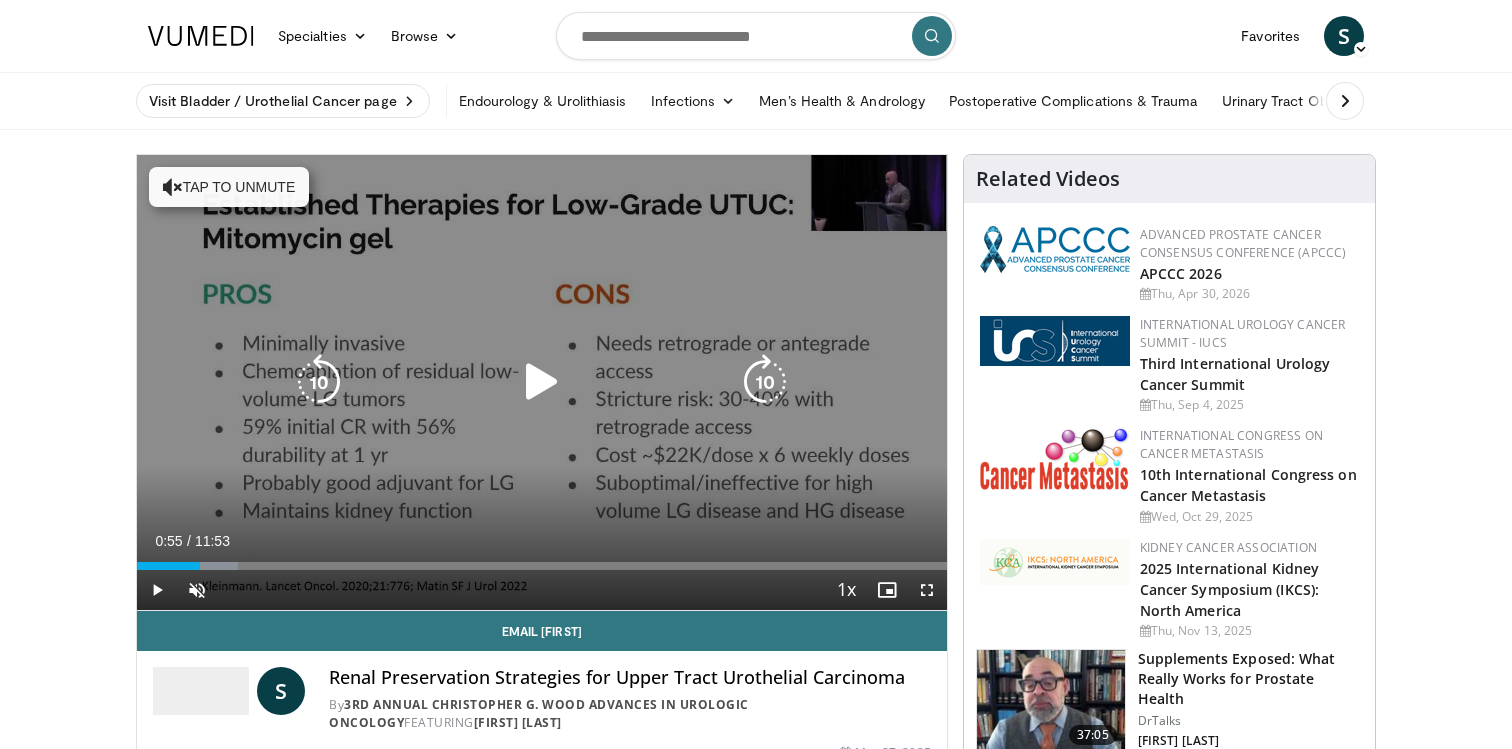 click at bounding box center [542, 382] 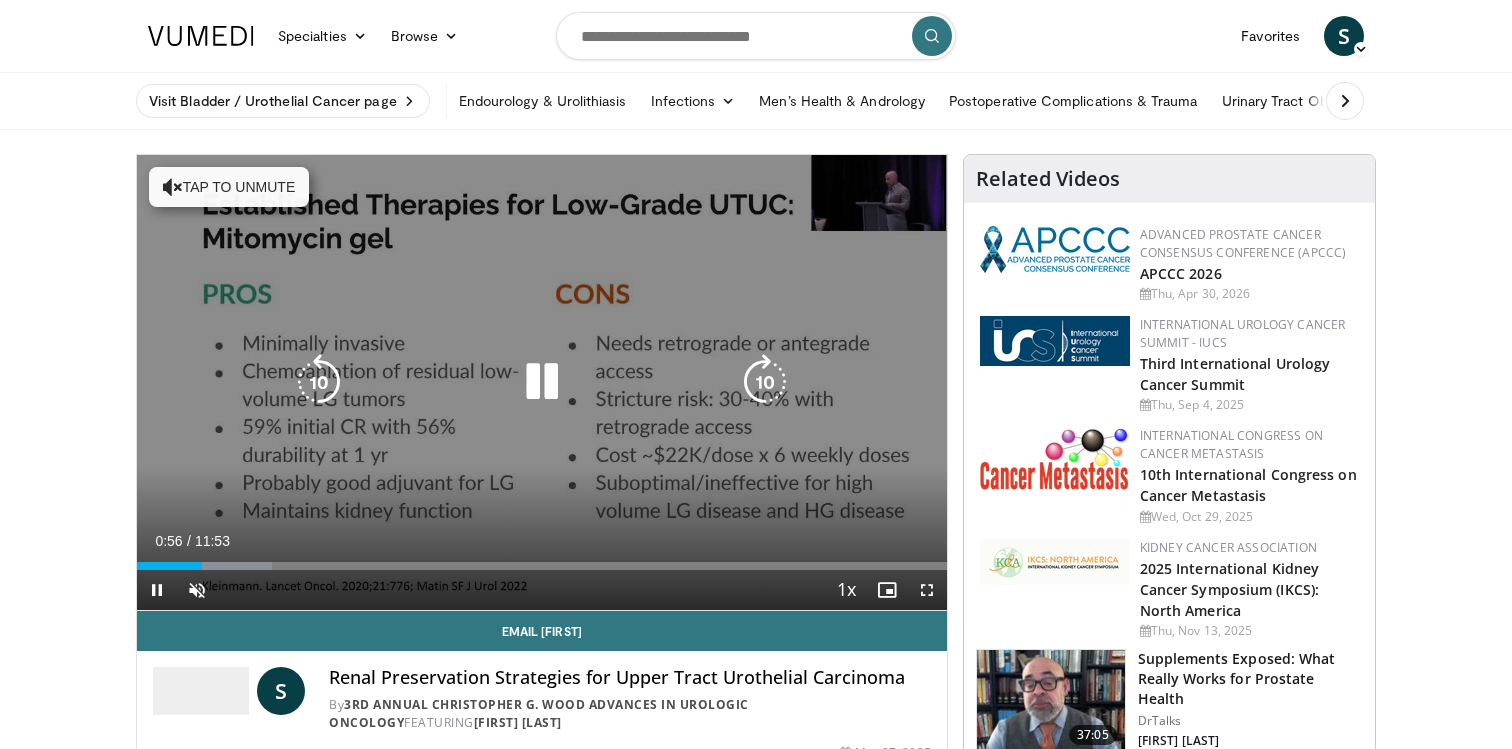 click on "Tap to unmute" at bounding box center [229, 187] 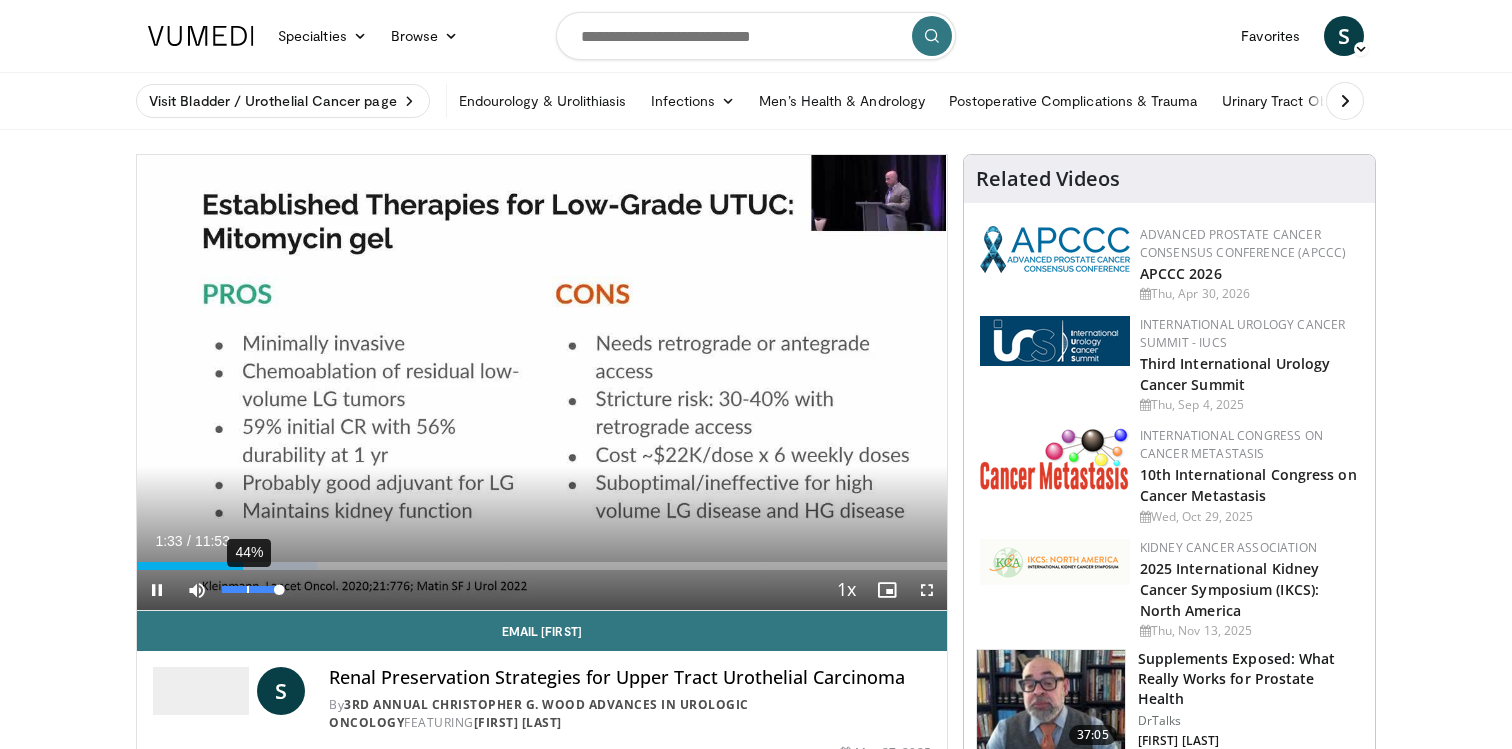 click on "44%" at bounding box center (248, 589) 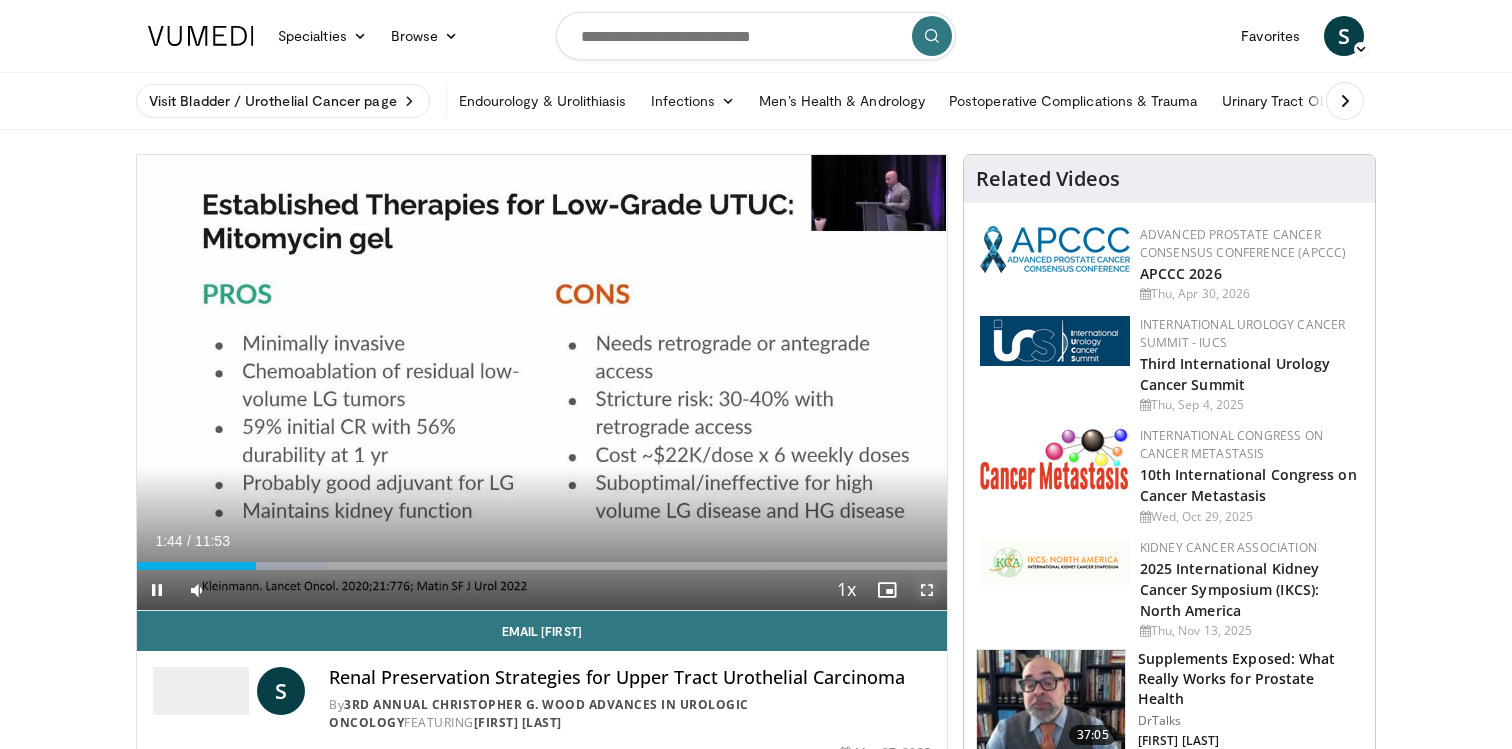click at bounding box center [927, 590] 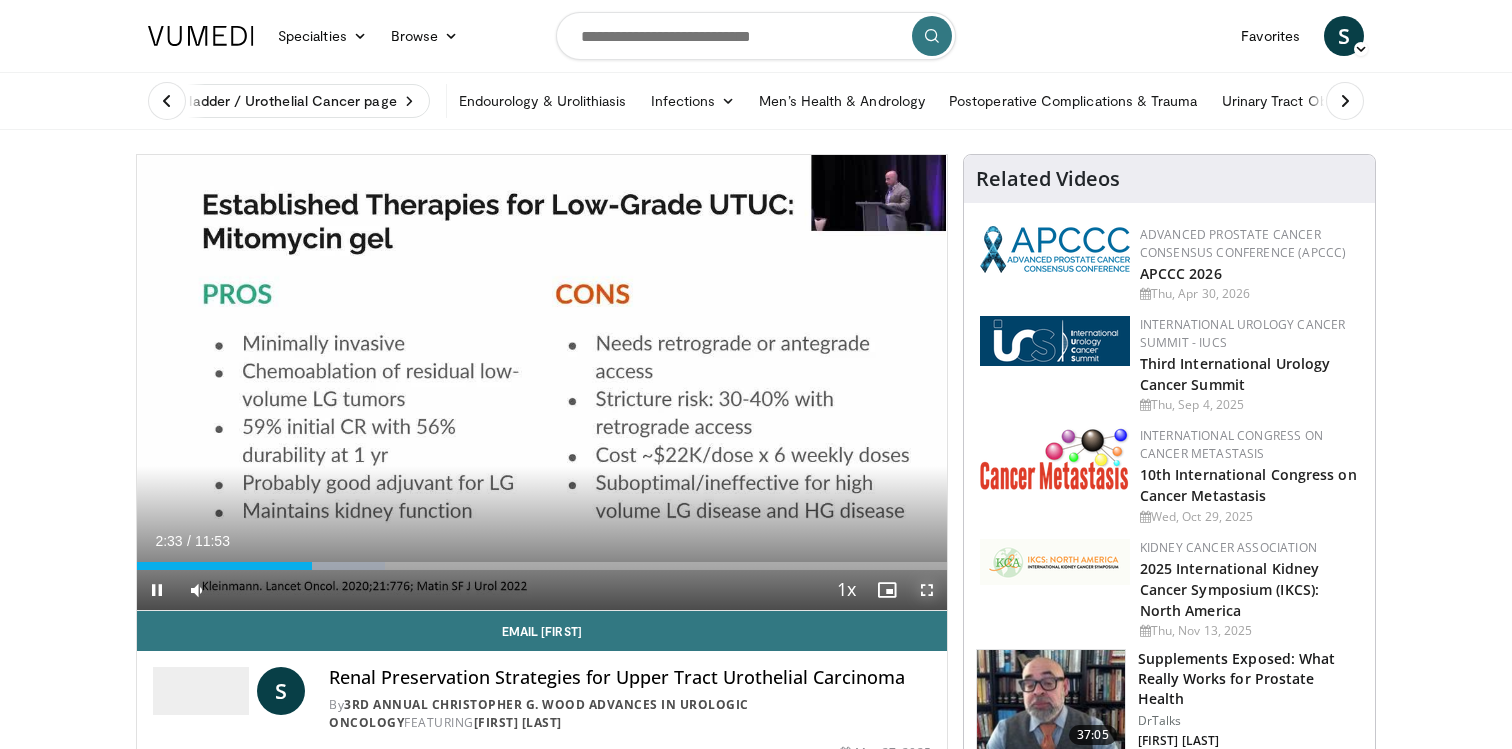 click at bounding box center (927, 590) 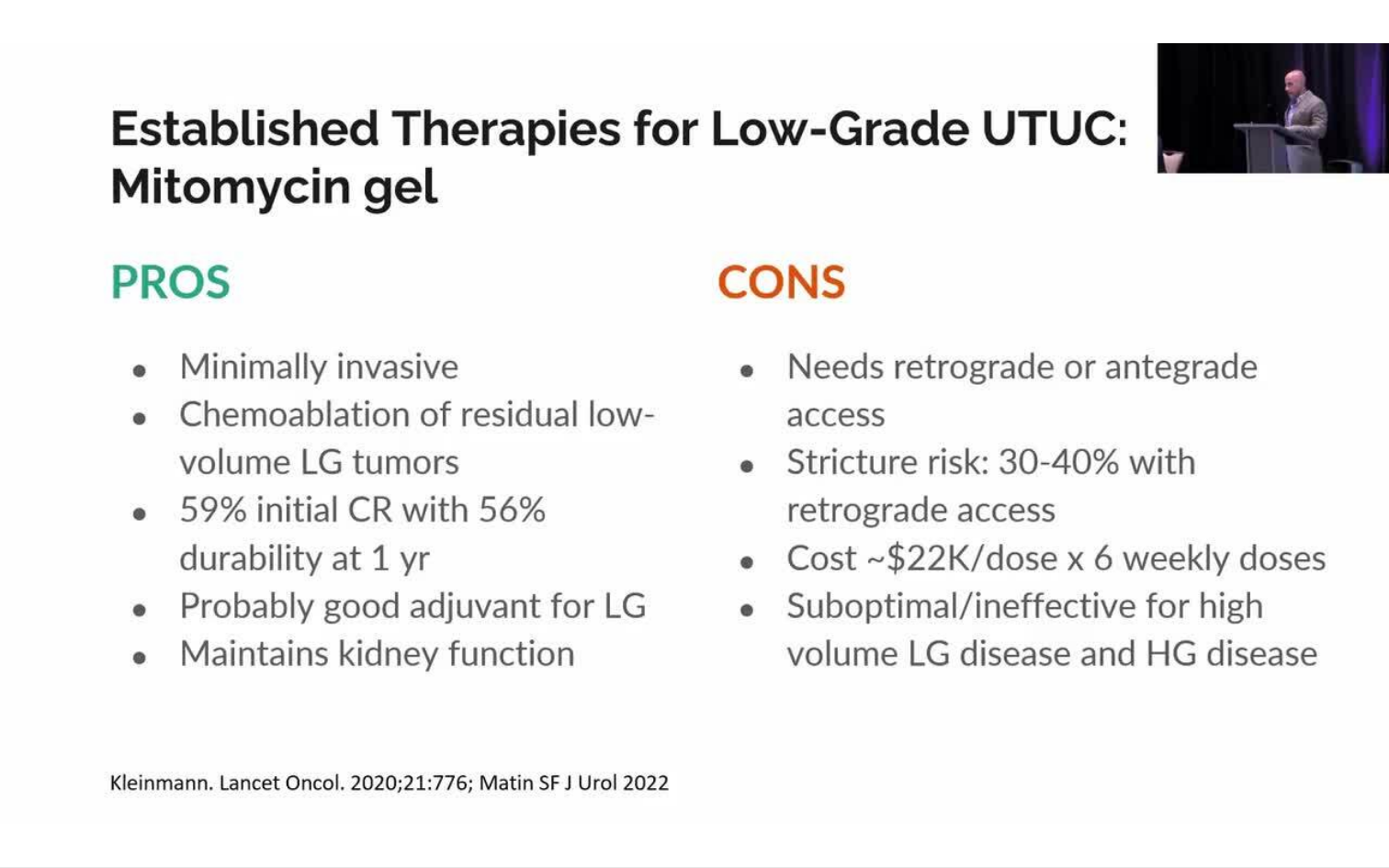 click on "10 seconds
Tap to unmute" at bounding box center (694, 434) 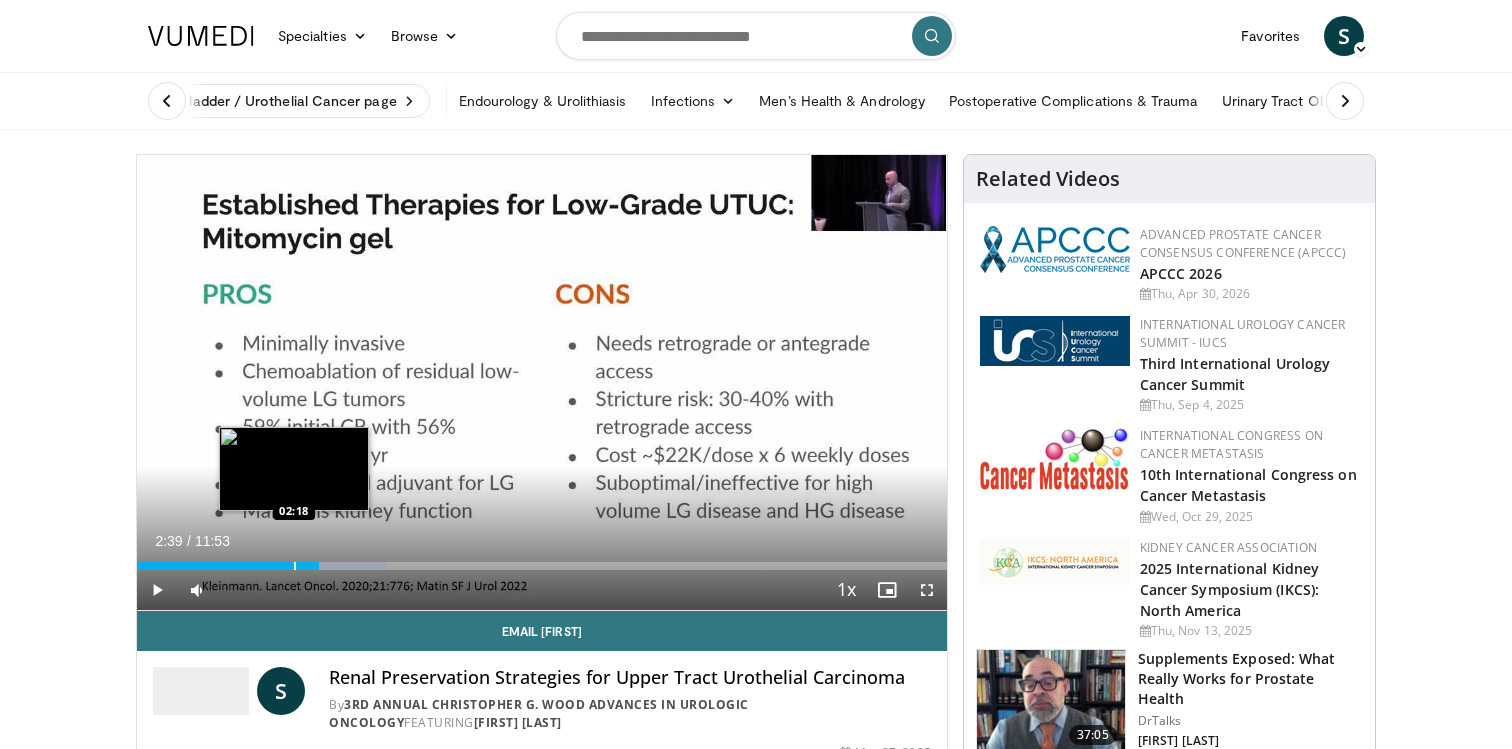 click at bounding box center [295, 566] 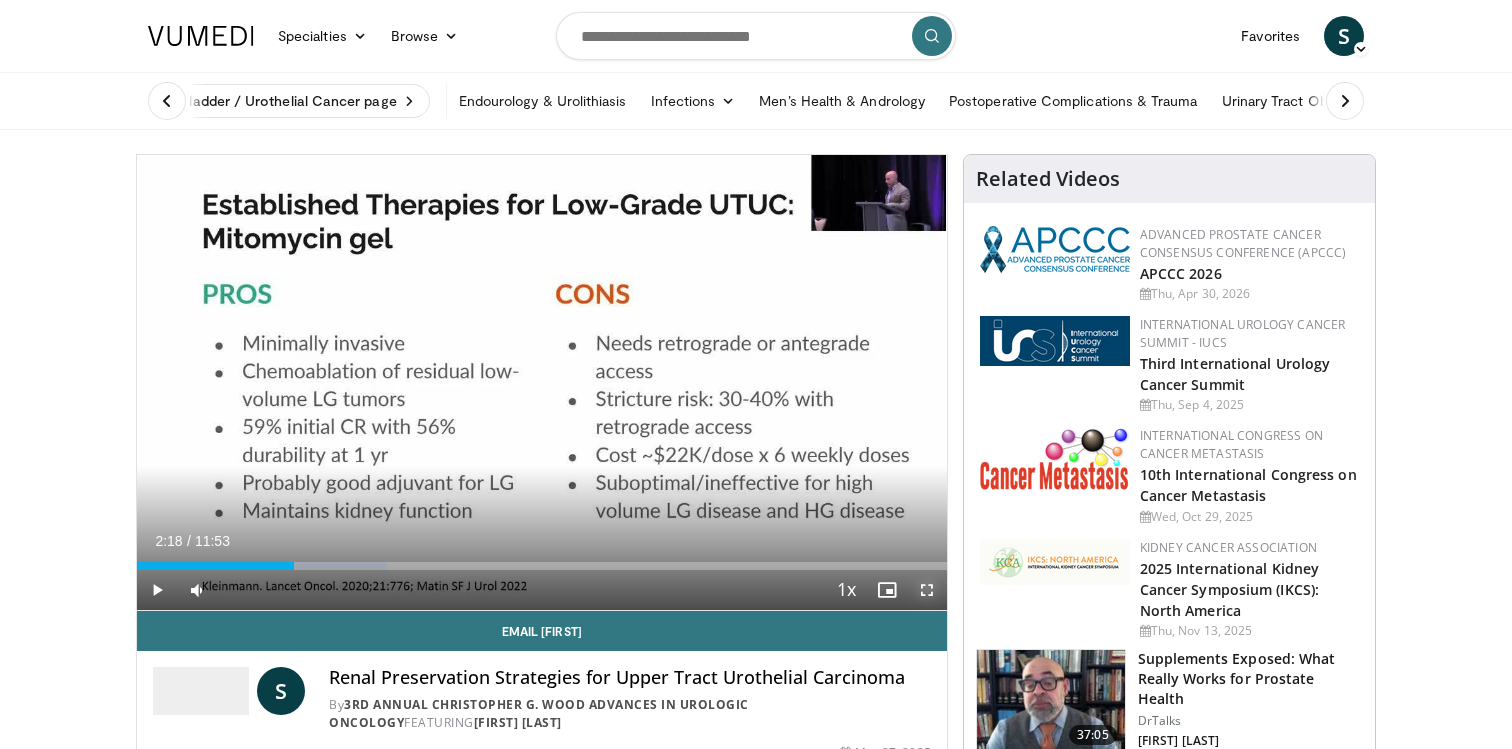 click at bounding box center [927, 590] 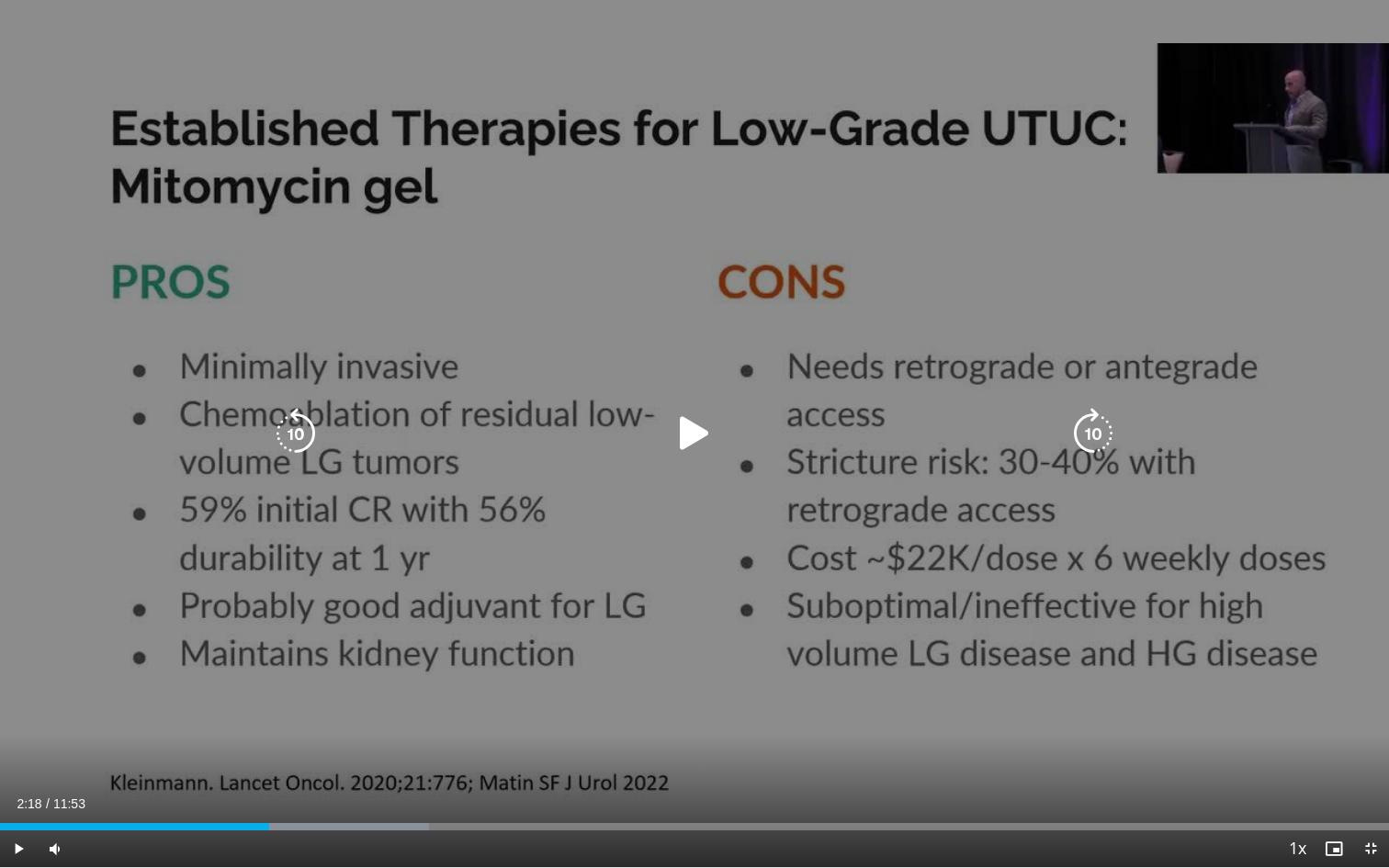 click at bounding box center [694, 434] 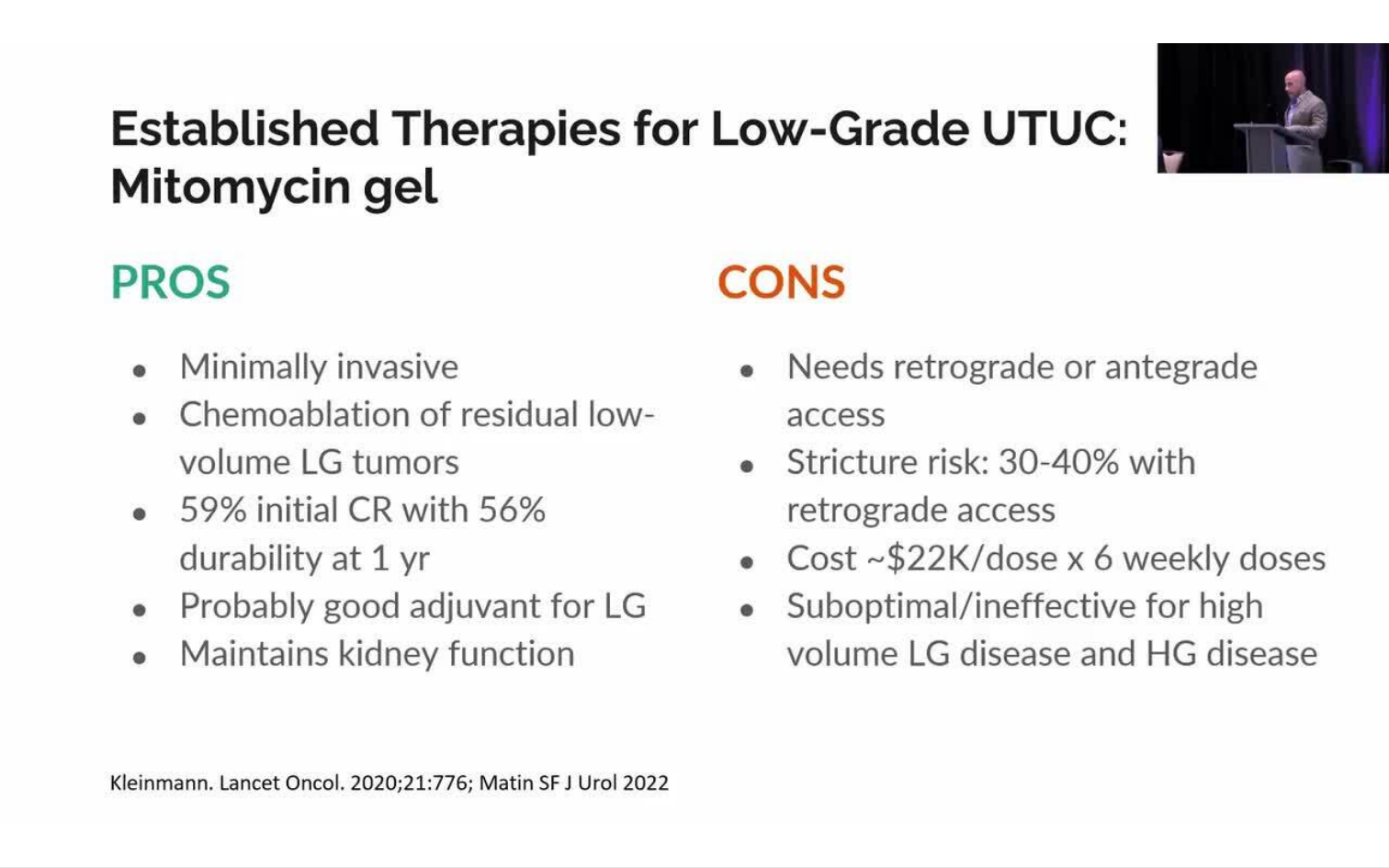 type 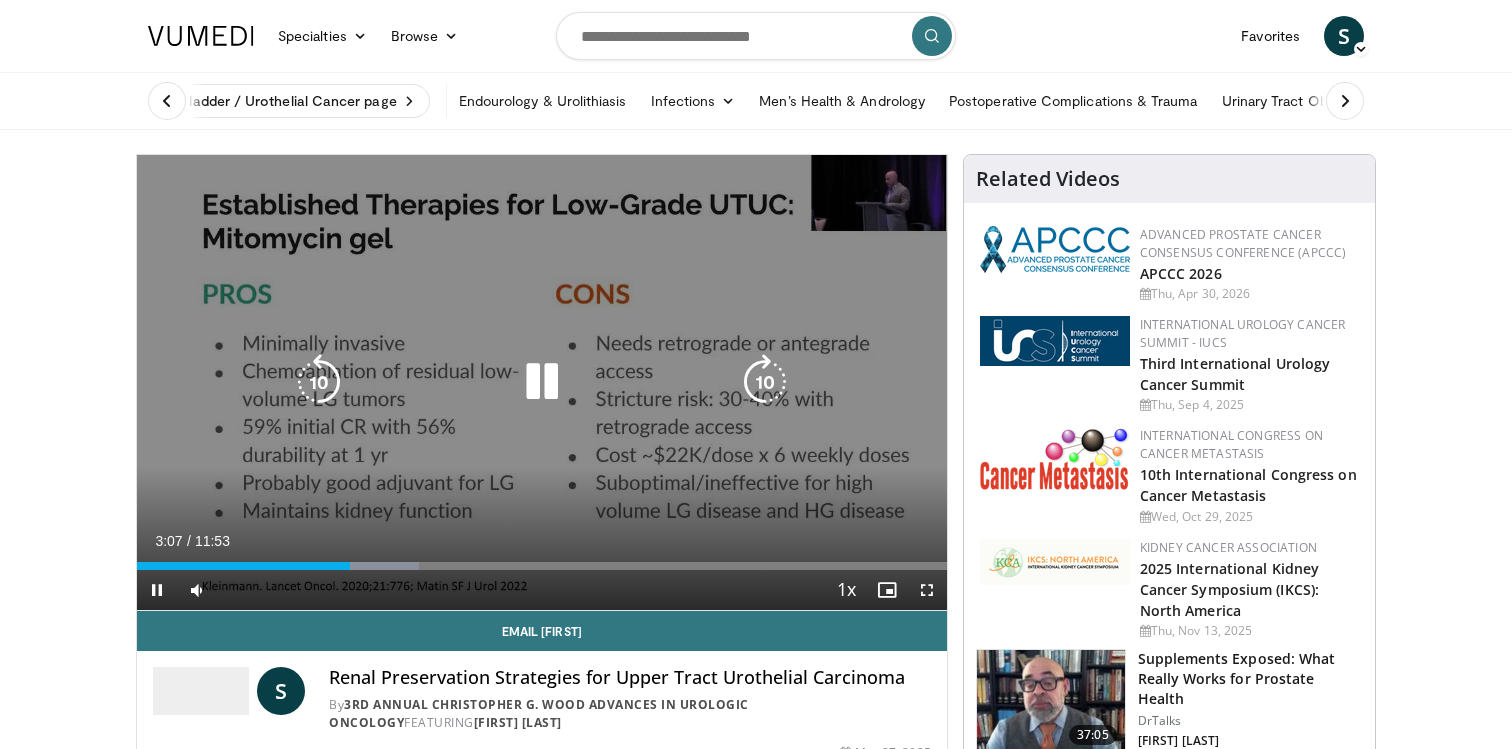 click at bounding box center (542, 382) 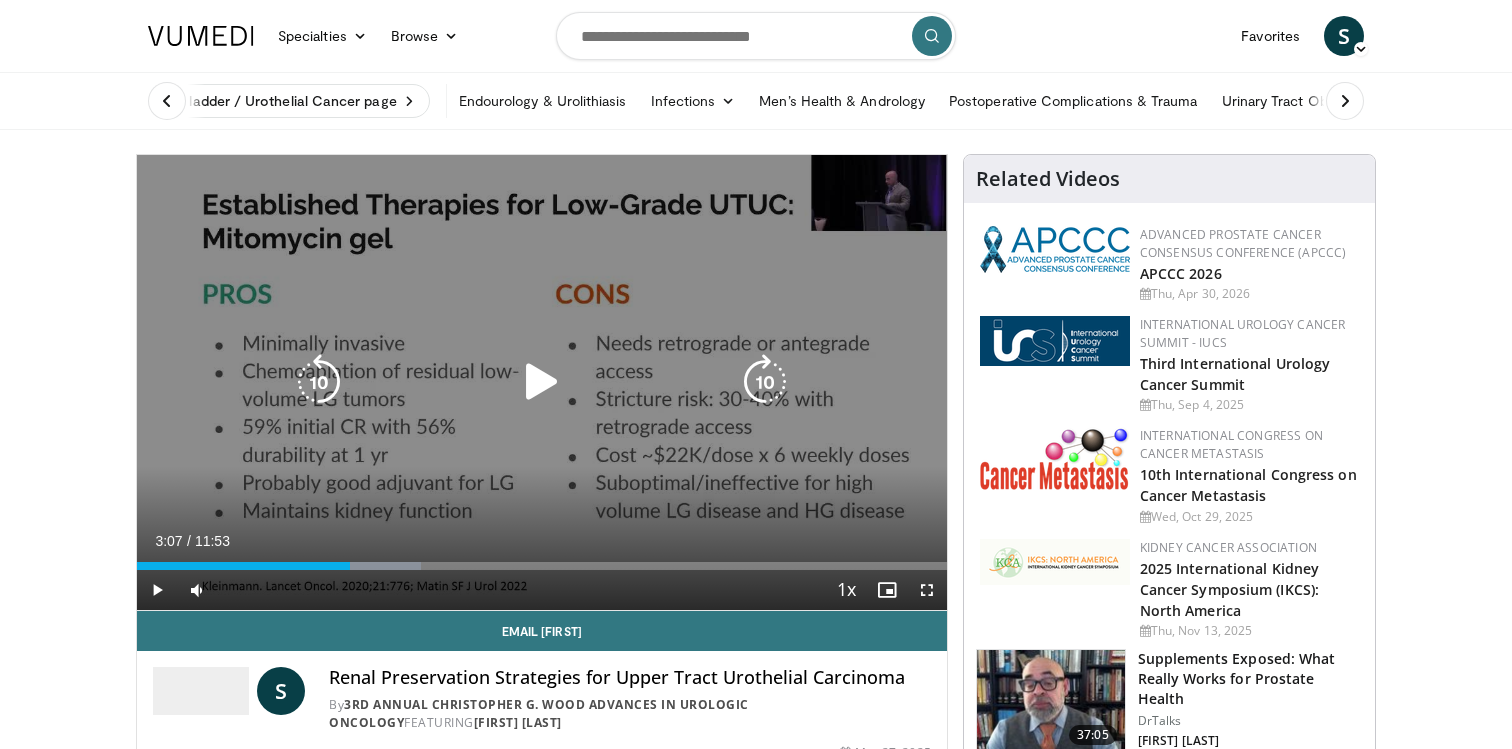click at bounding box center [542, 382] 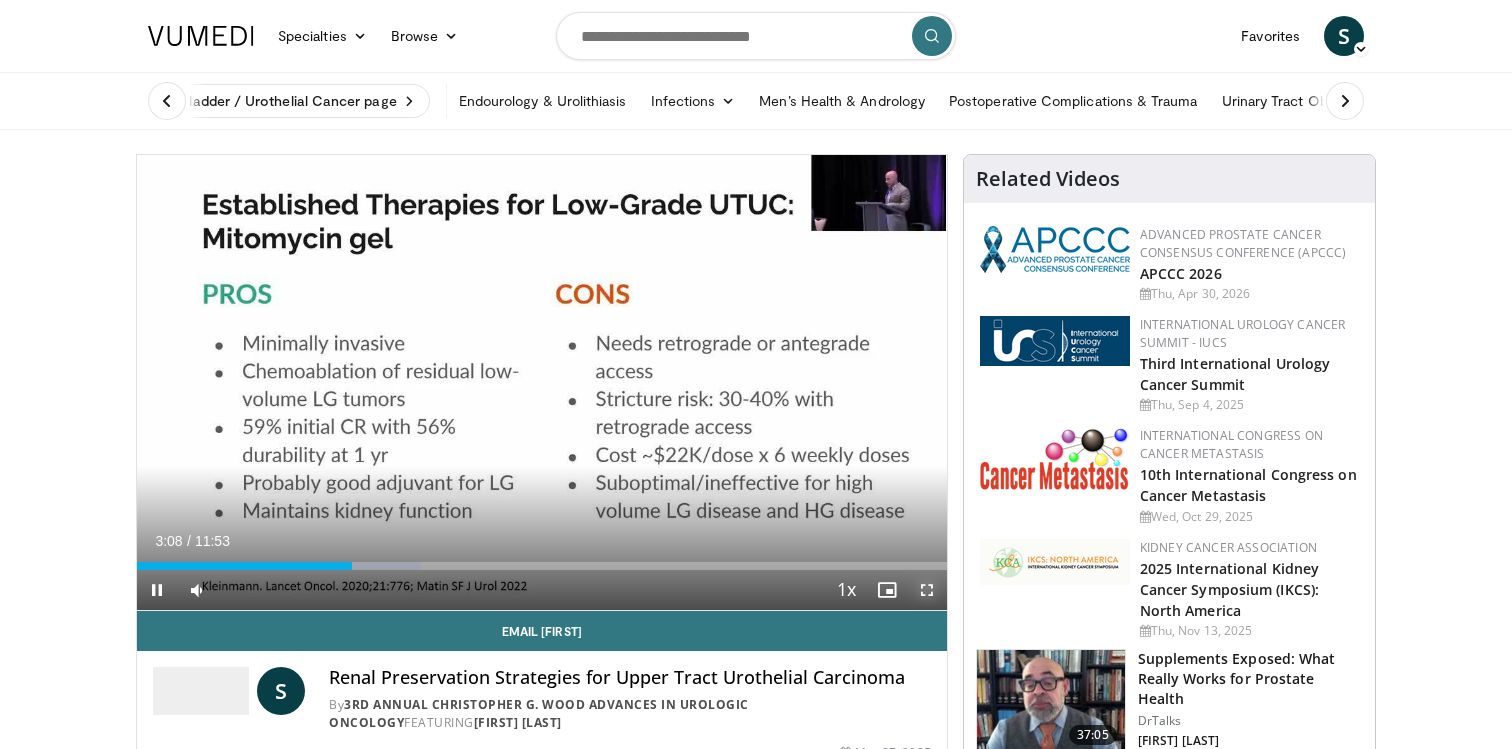 click at bounding box center (927, 590) 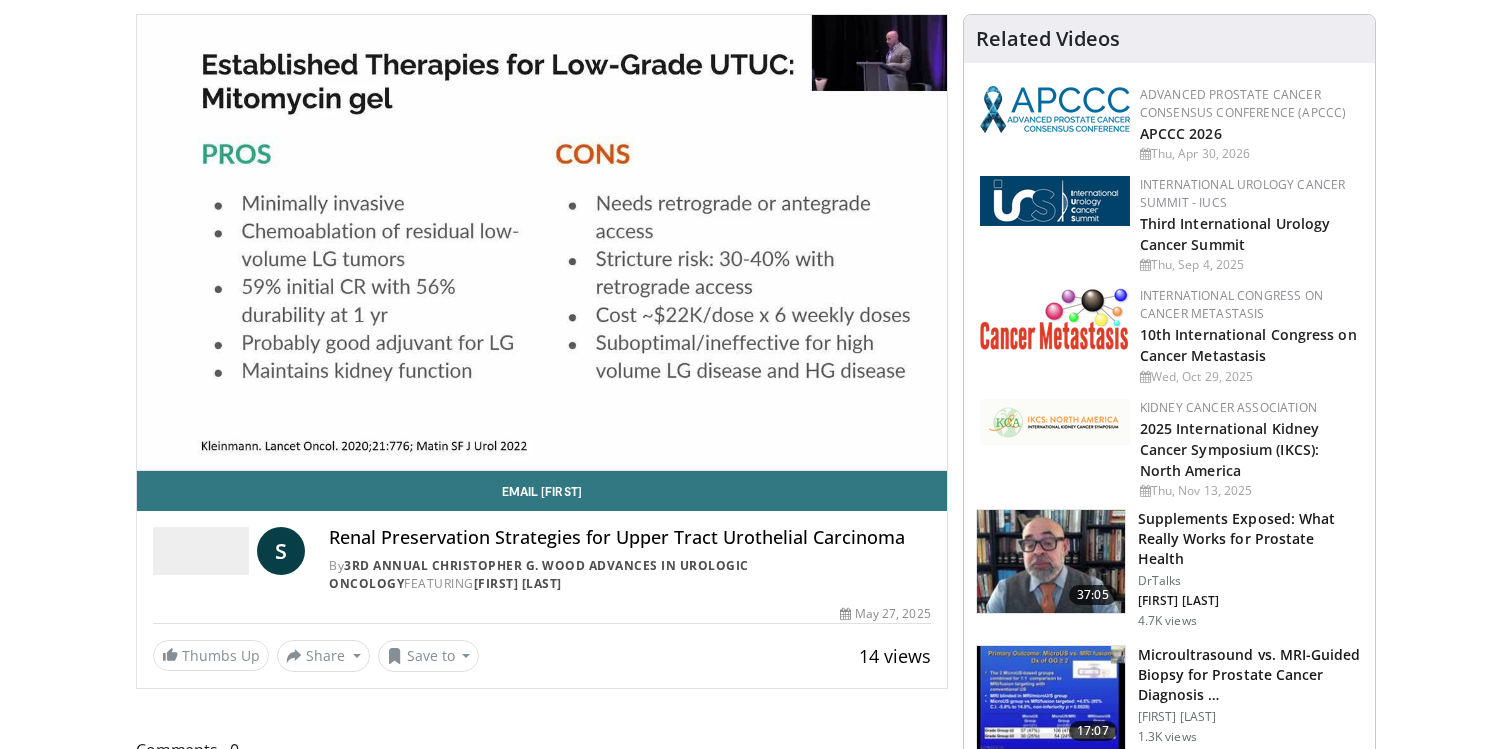 scroll, scrollTop: 0, scrollLeft: 0, axis: both 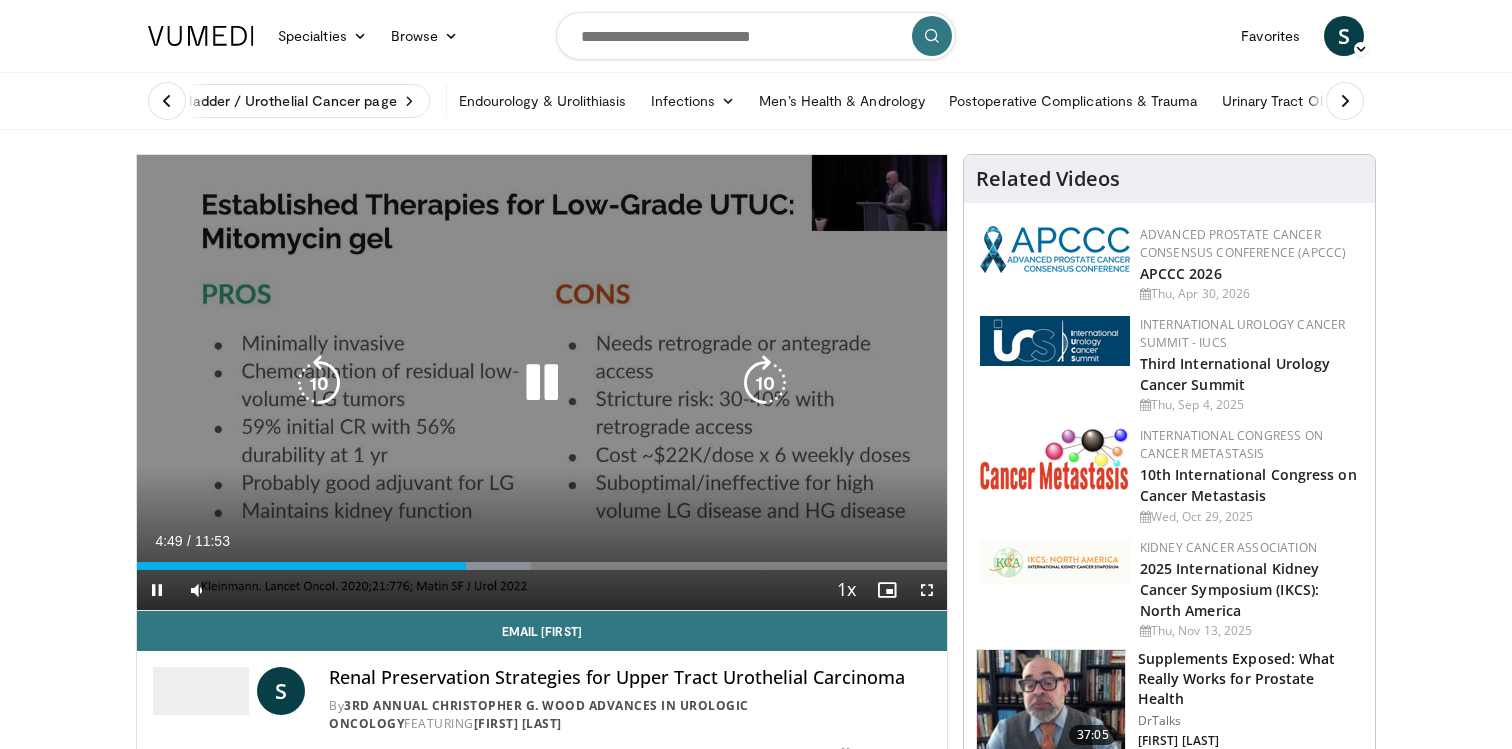 click at bounding box center (542, 383) 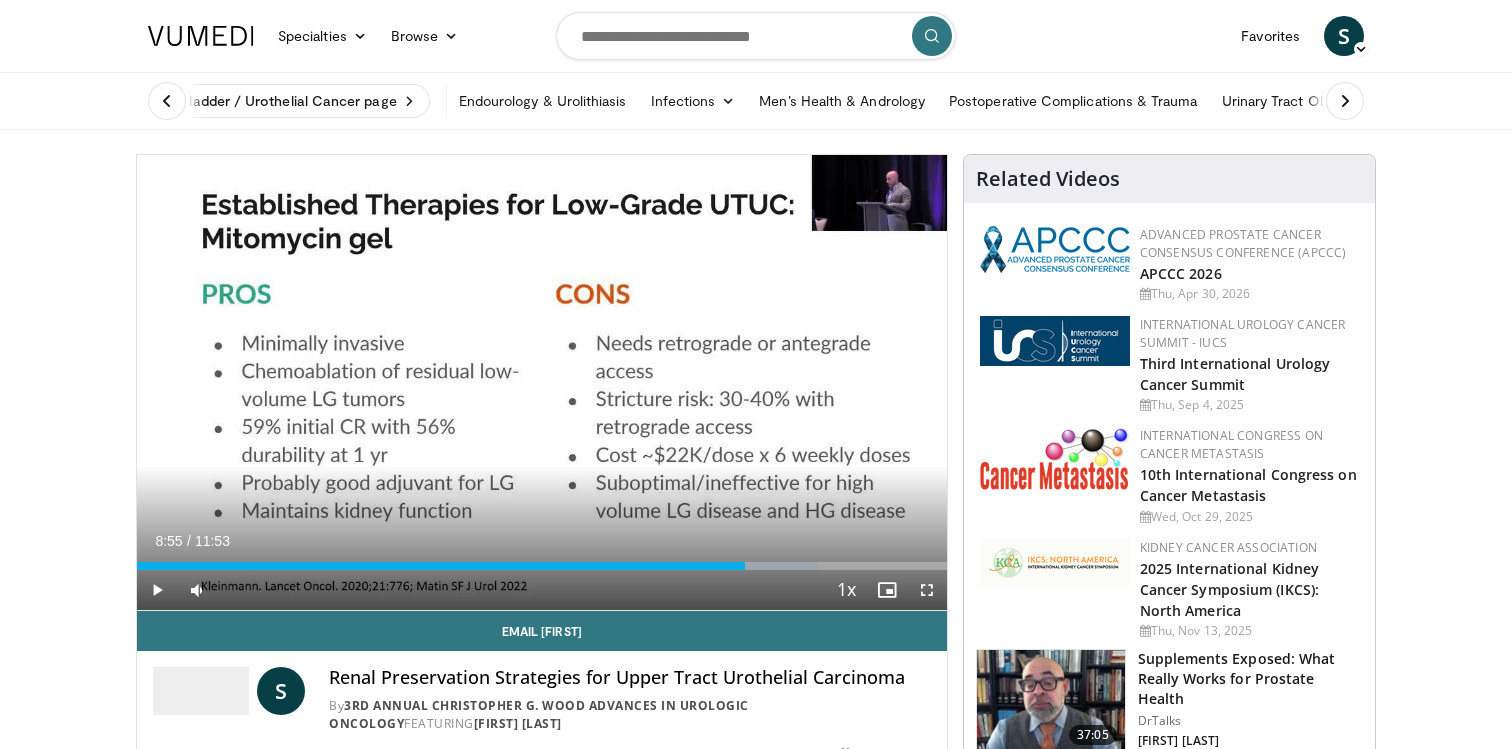 click on "10 seconds
Tap to unmute" at bounding box center (542, 382) 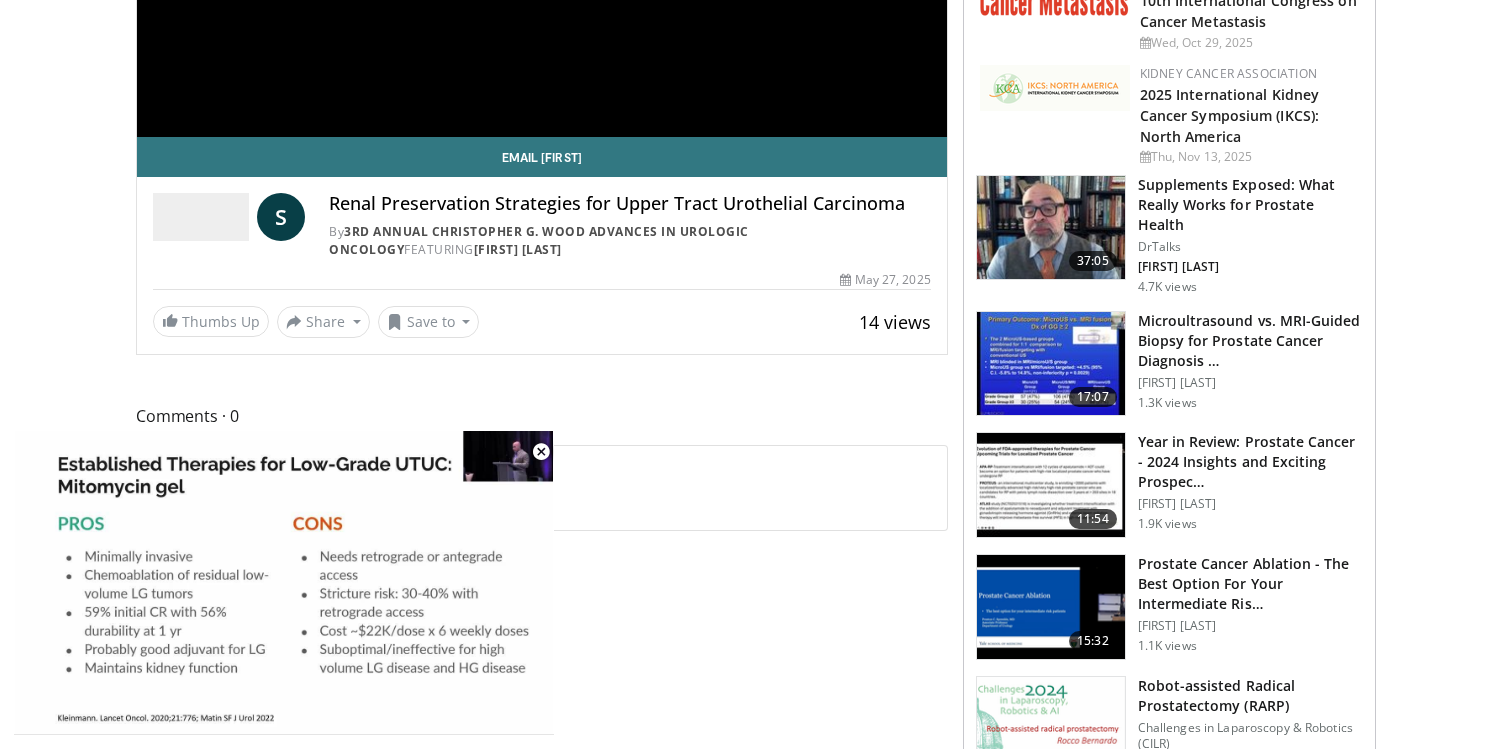 scroll, scrollTop: 0, scrollLeft: 0, axis: both 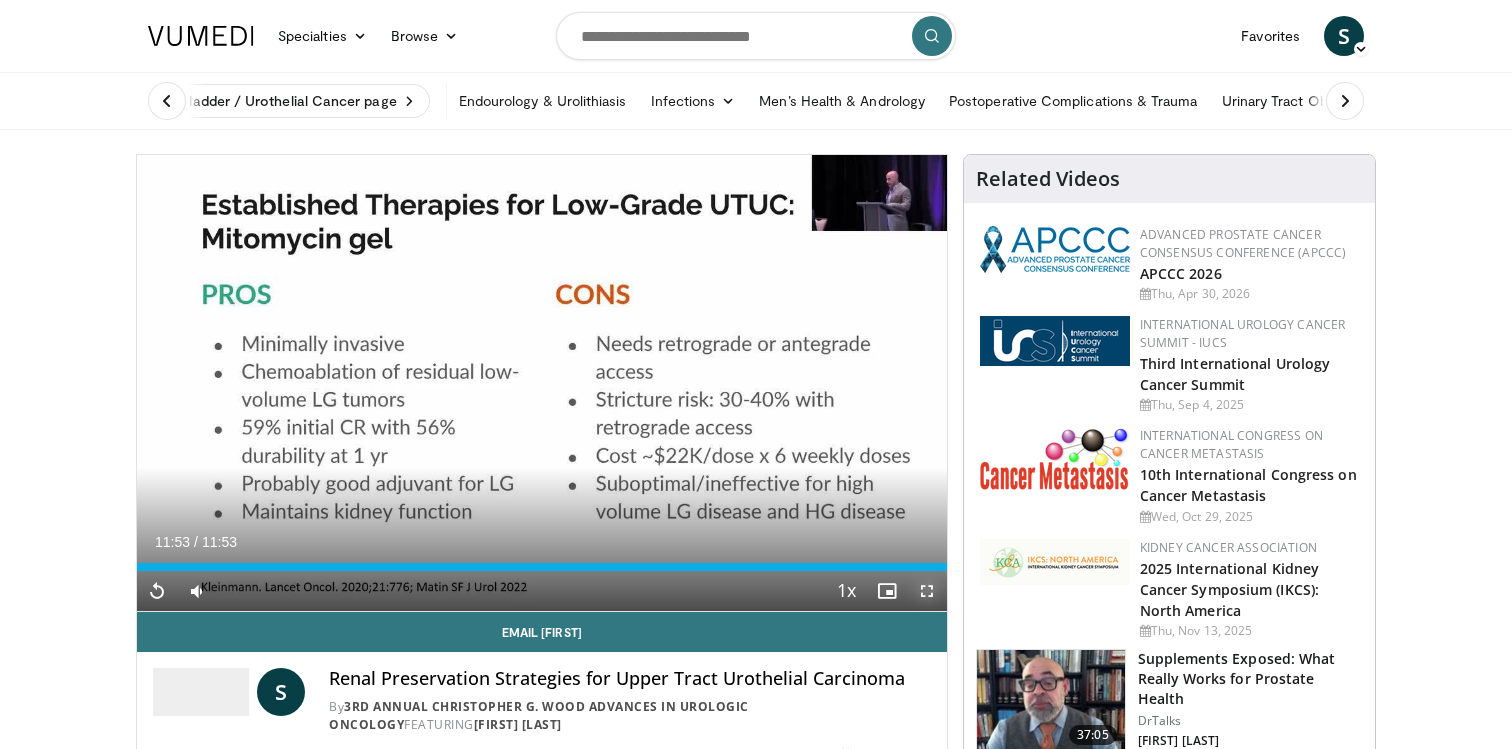 click at bounding box center (927, 591) 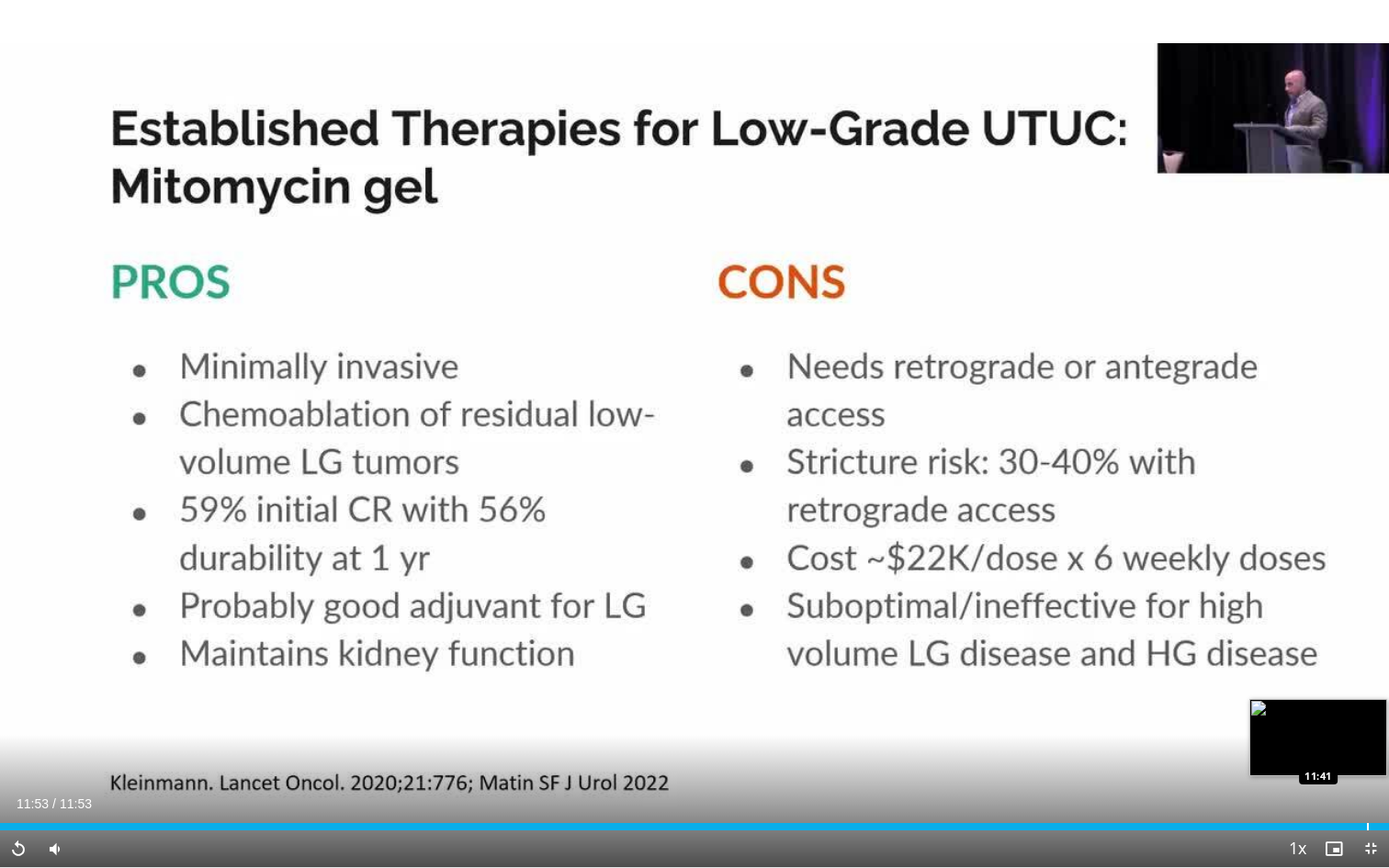 click at bounding box center [1368, 827] 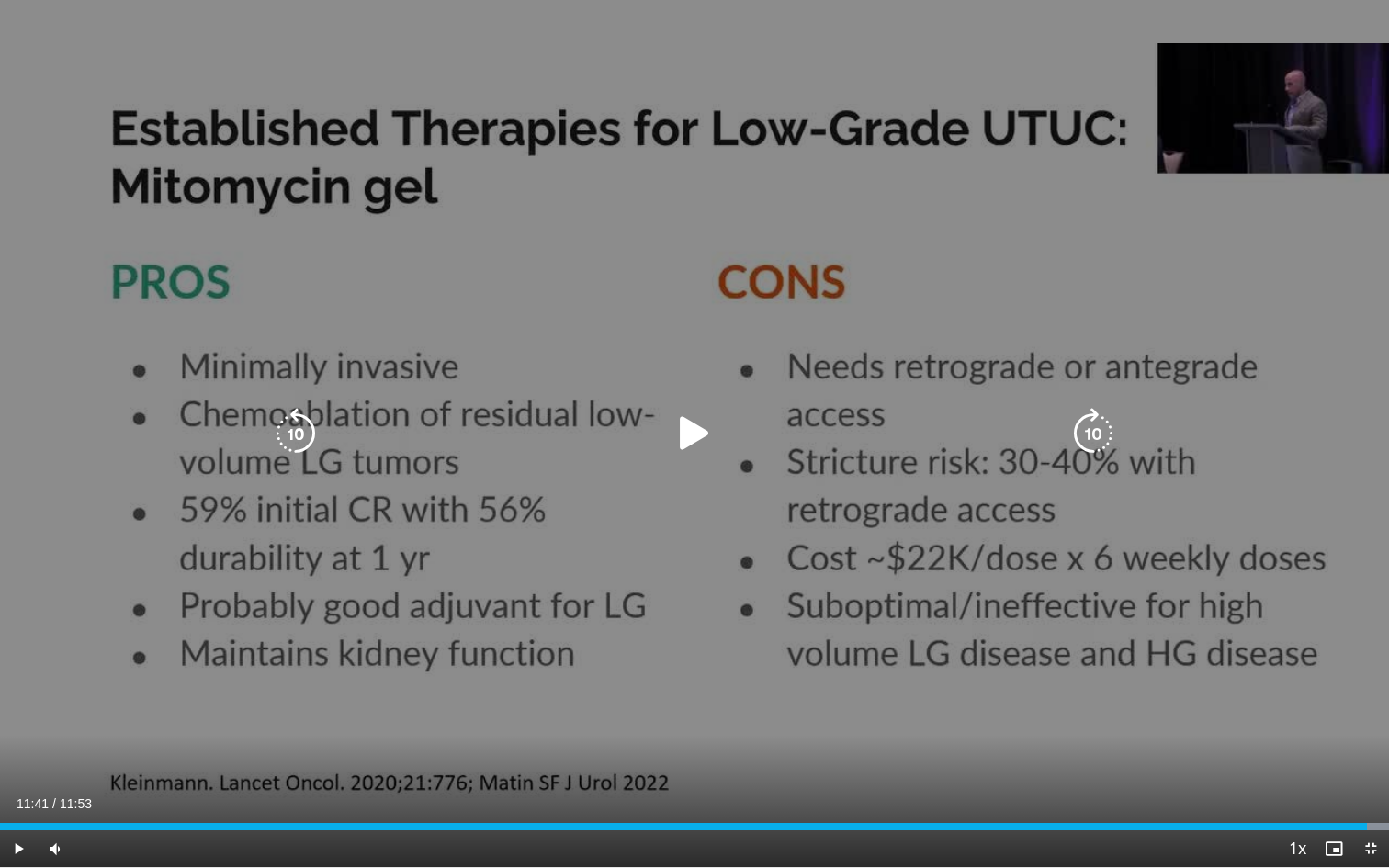 click at bounding box center (694, 434) 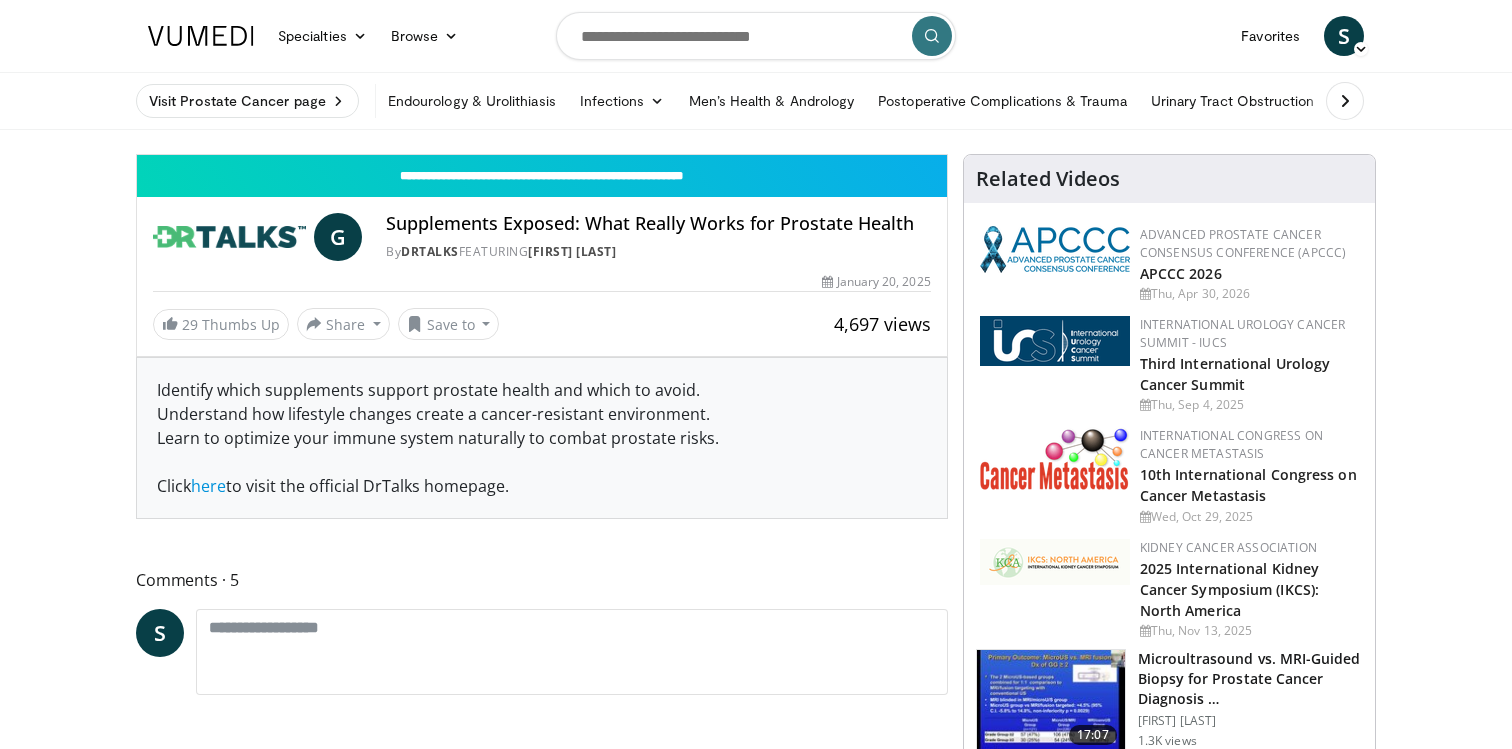 scroll, scrollTop: 0, scrollLeft: 0, axis: both 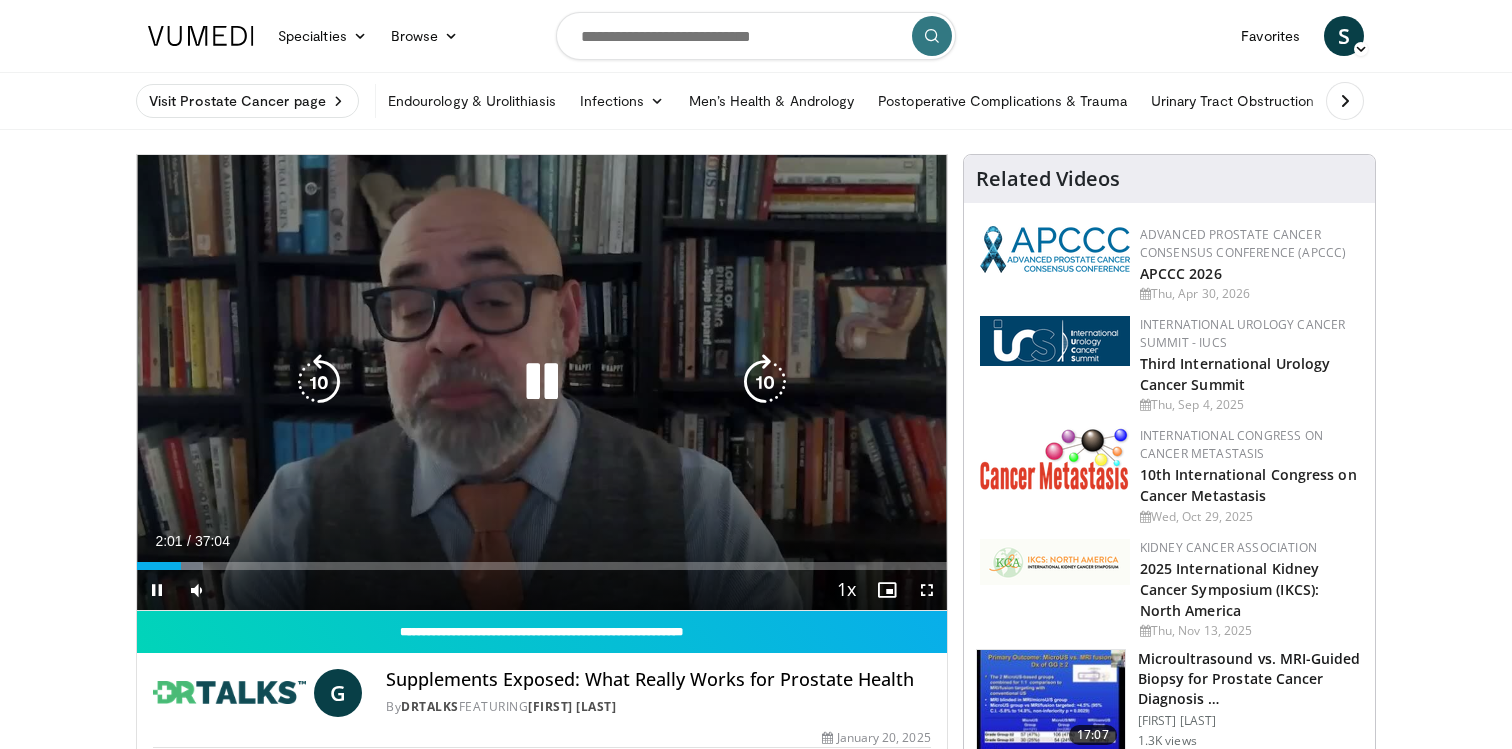click at bounding box center (542, 382) 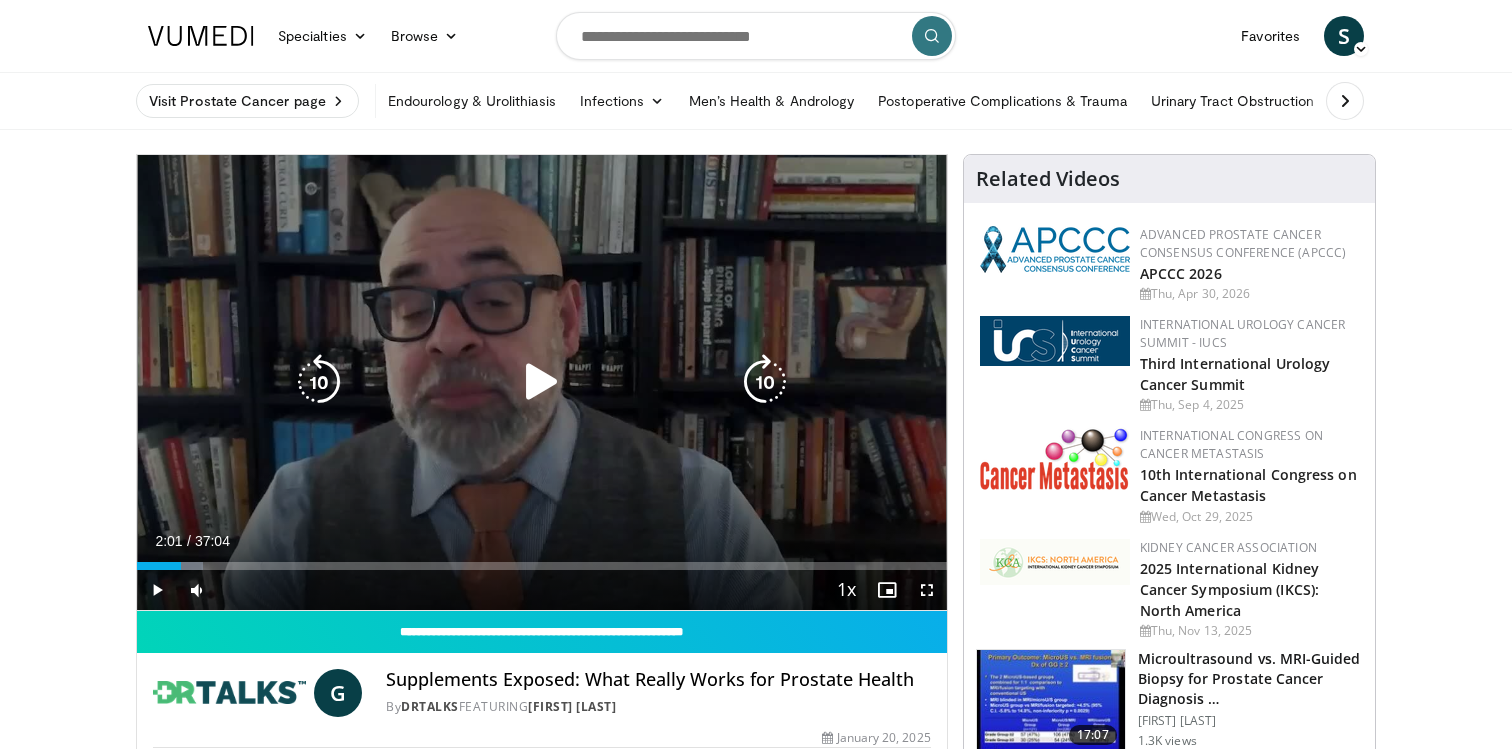 click at bounding box center [542, 382] 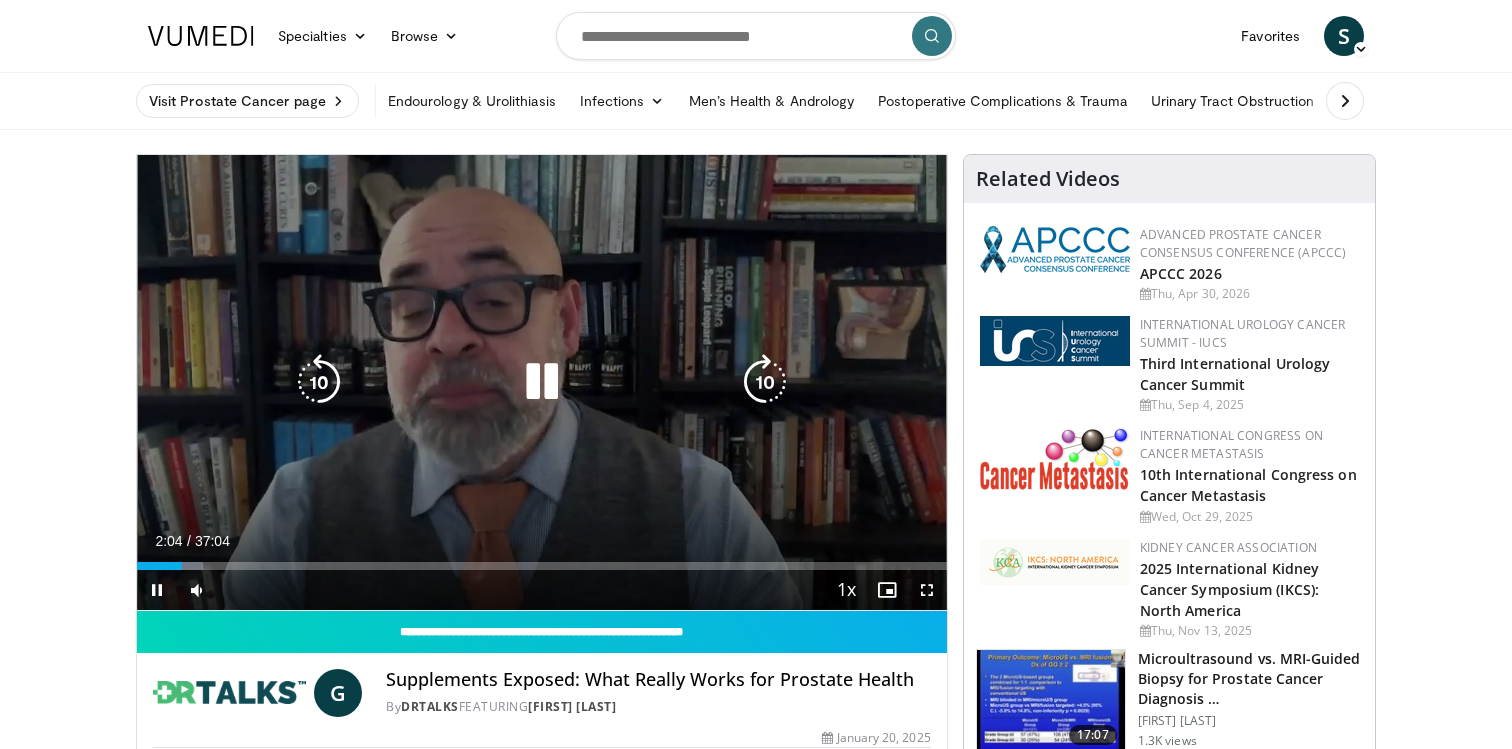 click at bounding box center (542, 382) 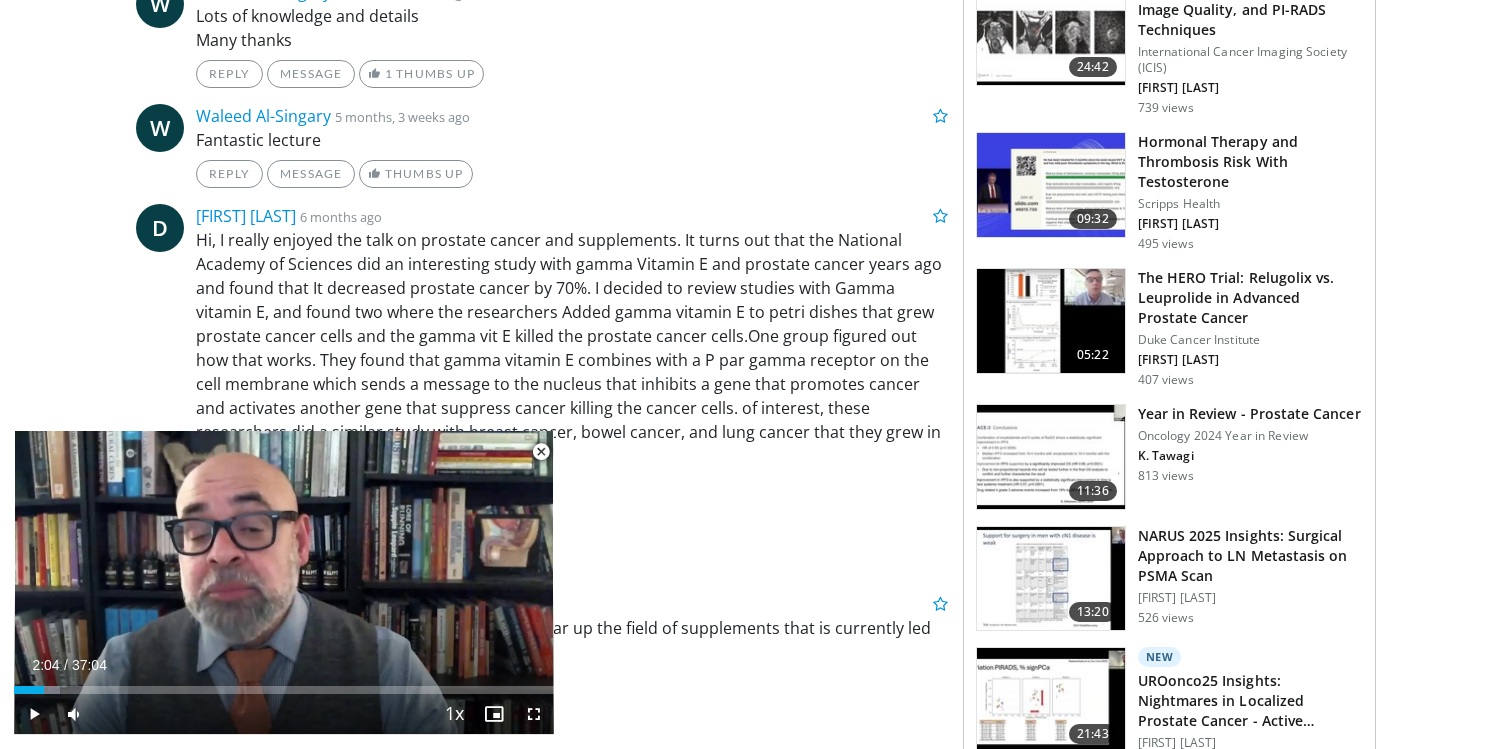 scroll, scrollTop: 1299, scrollLeft: 0, axis: vertical 